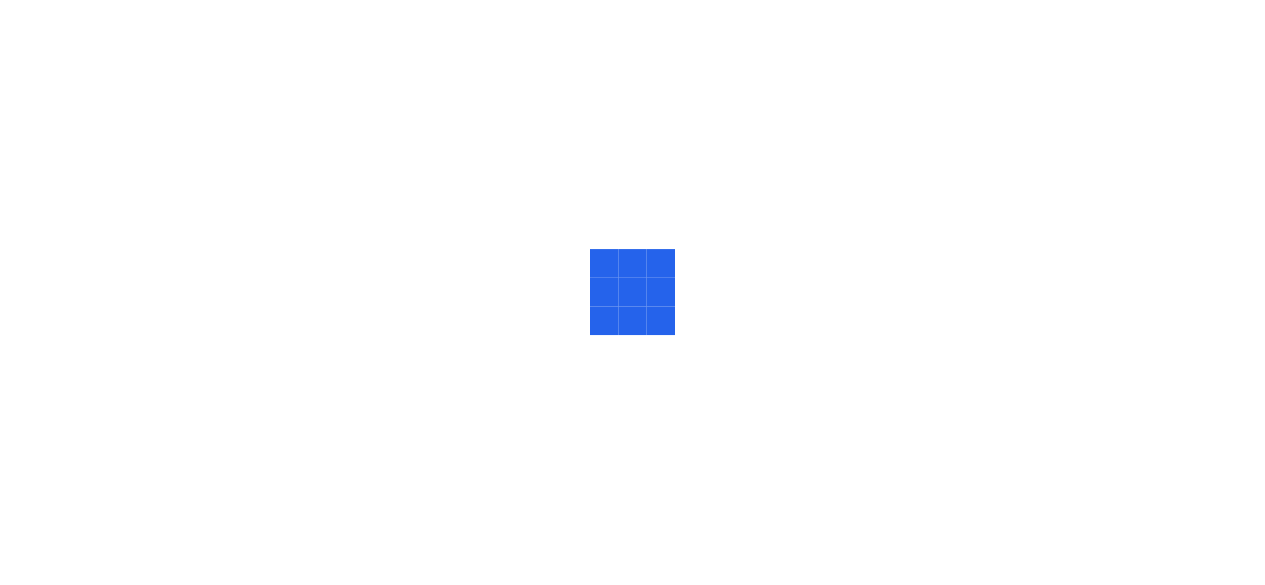 scroll, scrollTop: 0, scrollLeft: 0, axis: both 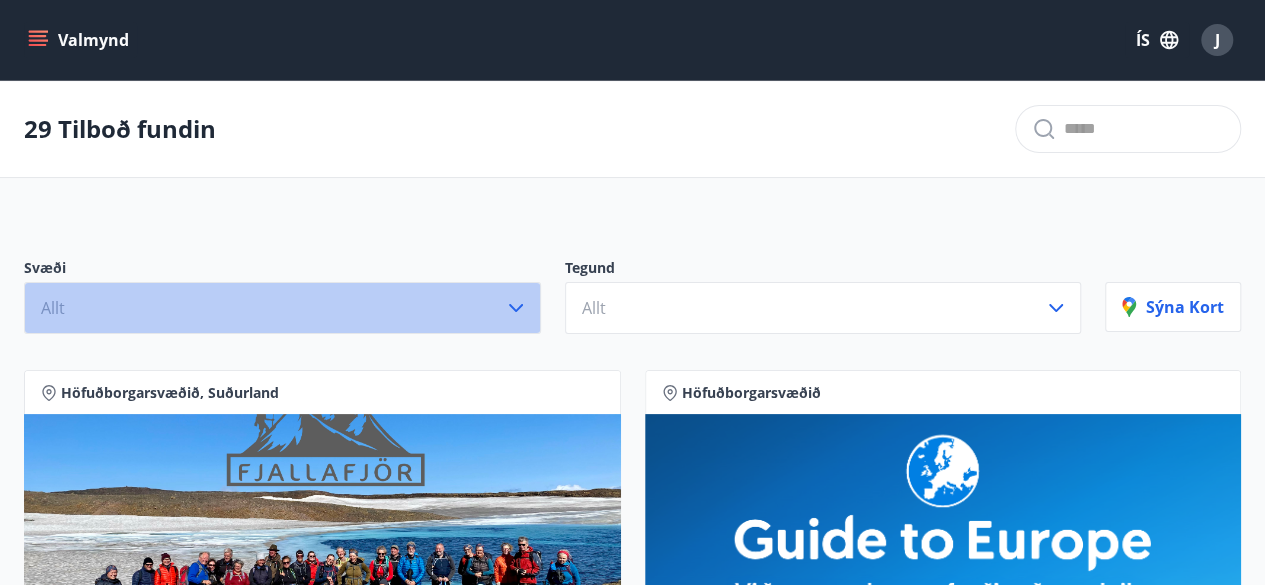 click 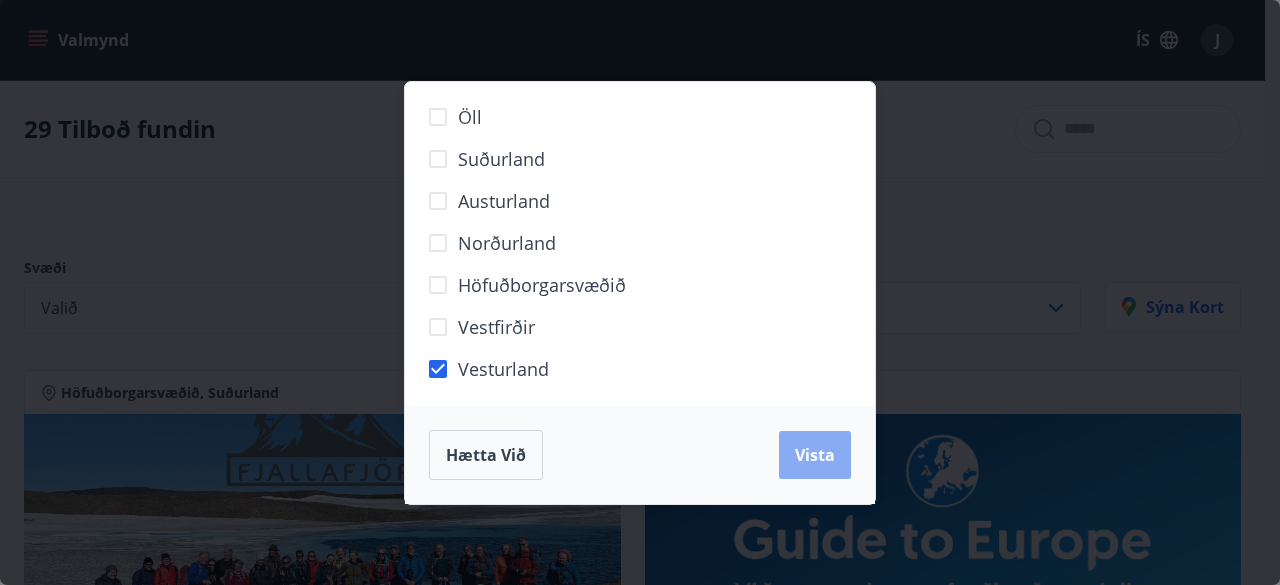 click on "Vista" at bounding box center [815, 455] 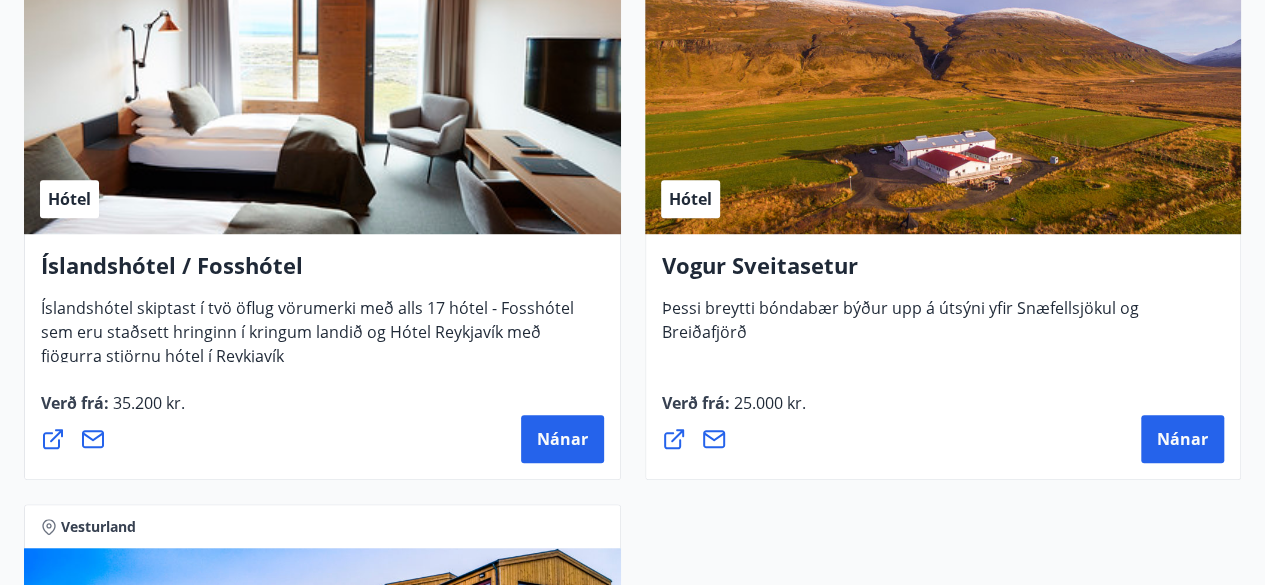 scroll, scrollTop: 541, scrollLeft: 0, axis: vertical 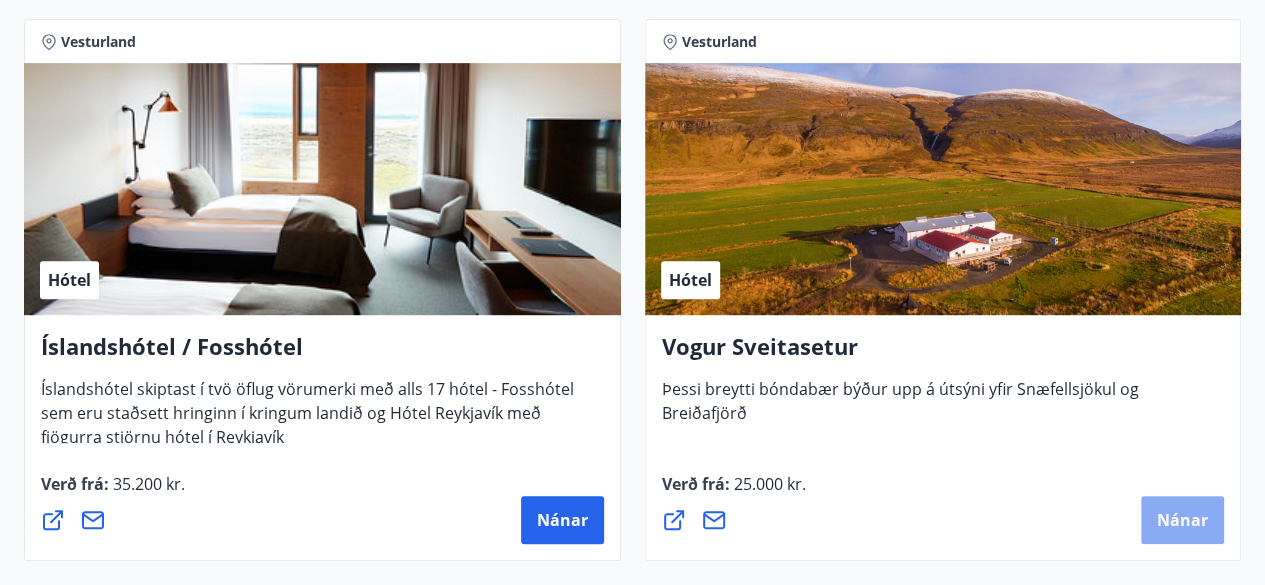 click on "Nánar" at bounding box center [1182, 520] 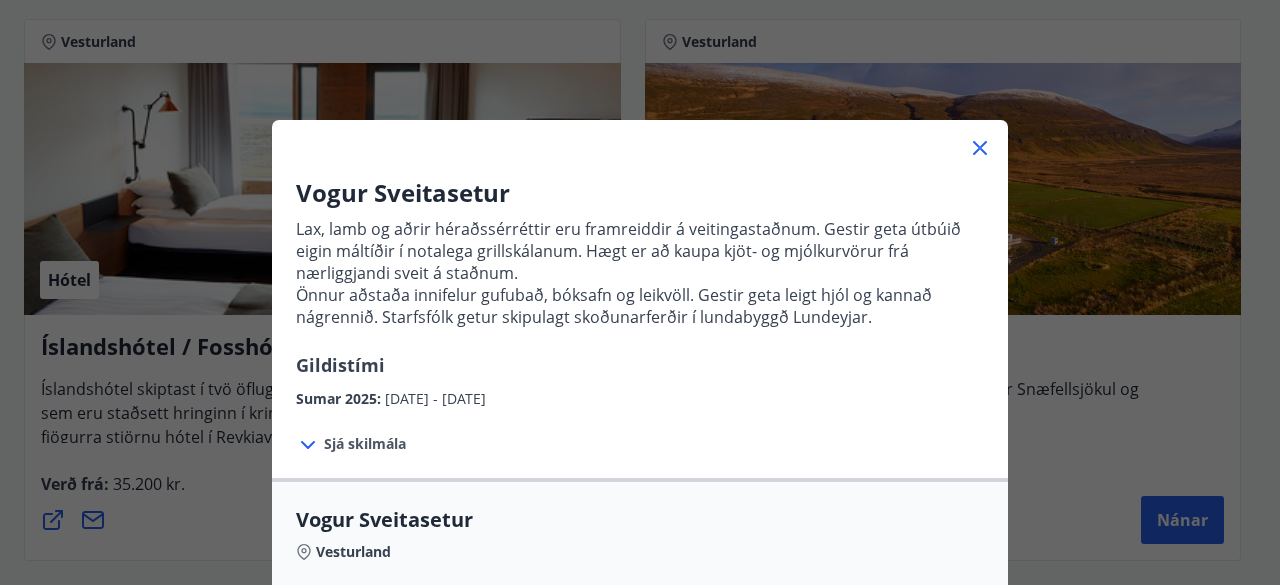 click on "Sjá skilmála" at bounding box center (365, 444) 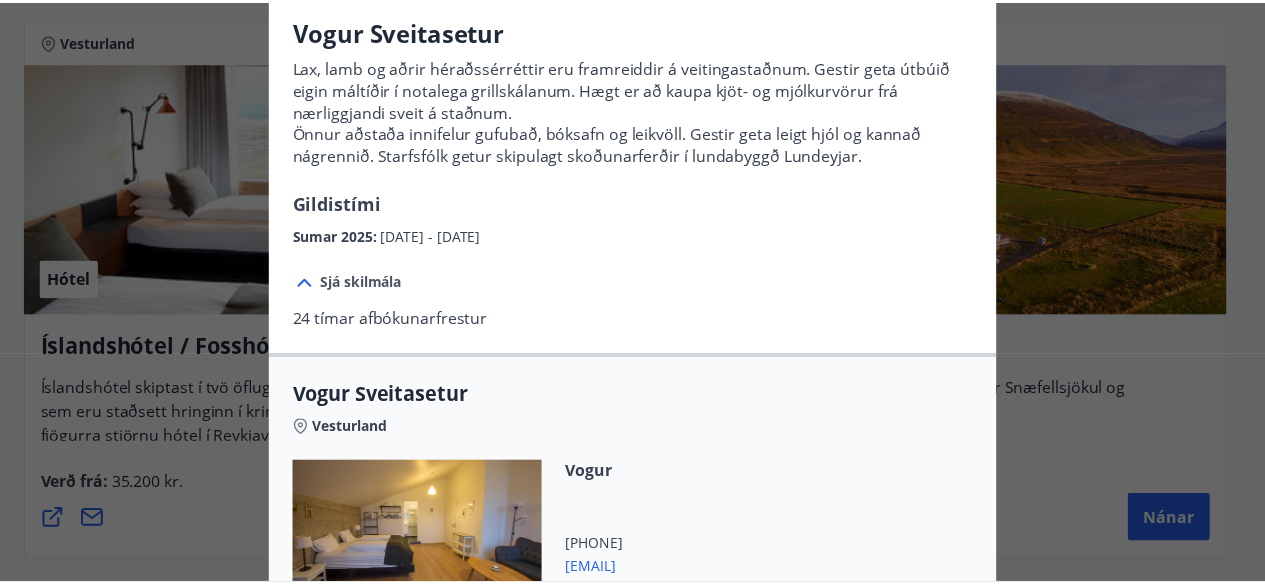 scroll, scrollTop: 0, scrollLeft: 0, axis: both 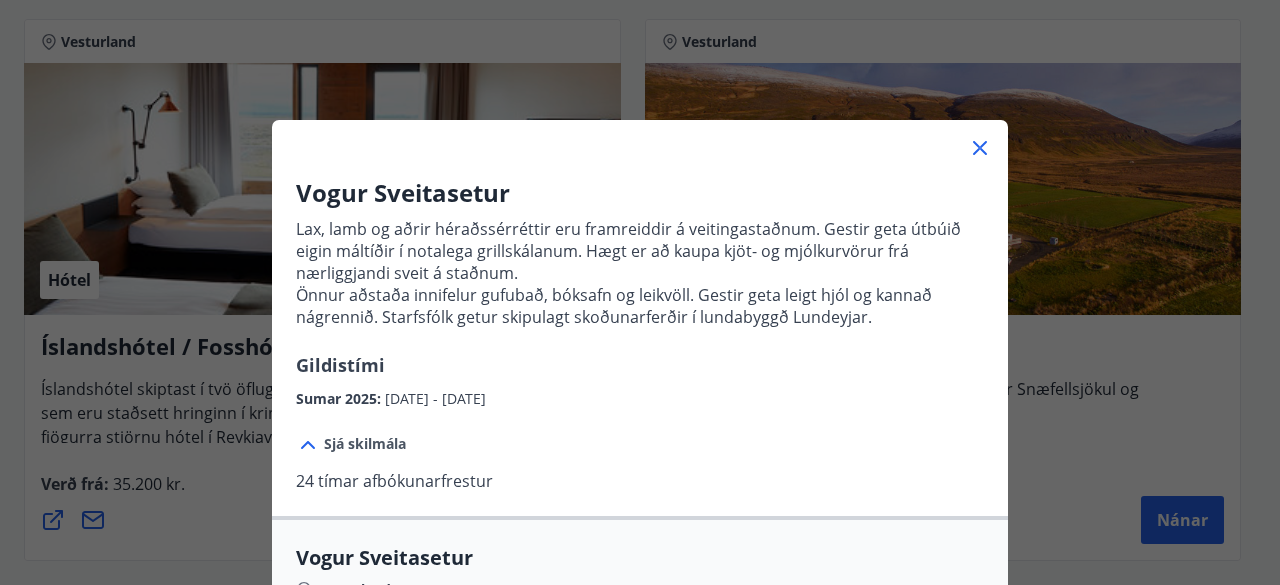 click 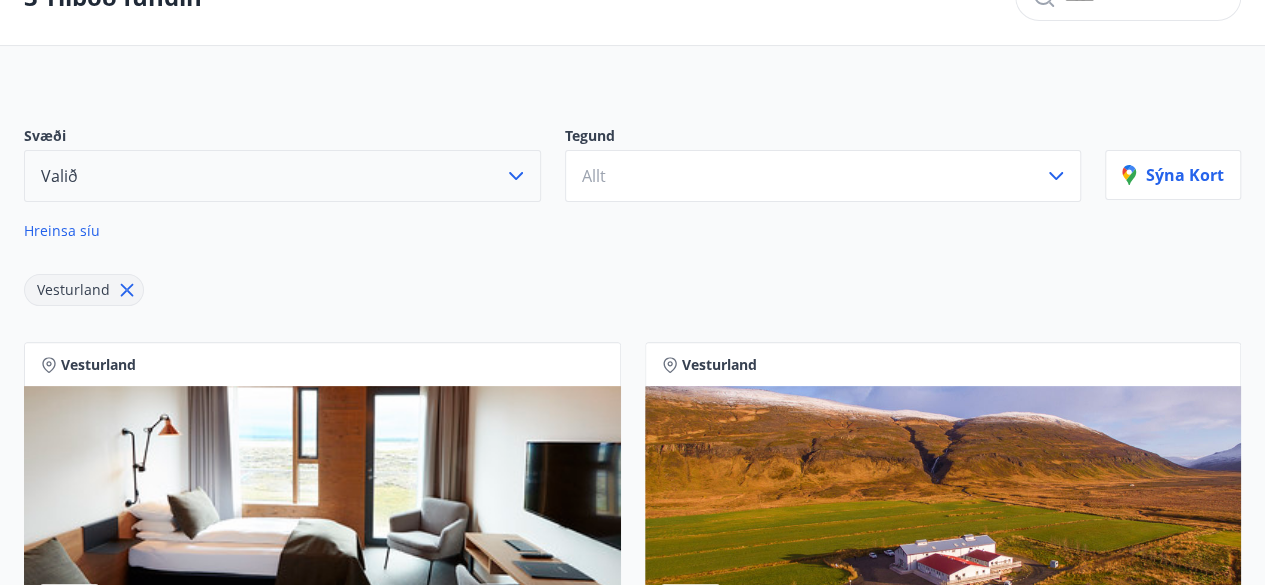scroll, scrollTop: 0, scrollLeft: 0, axis: both 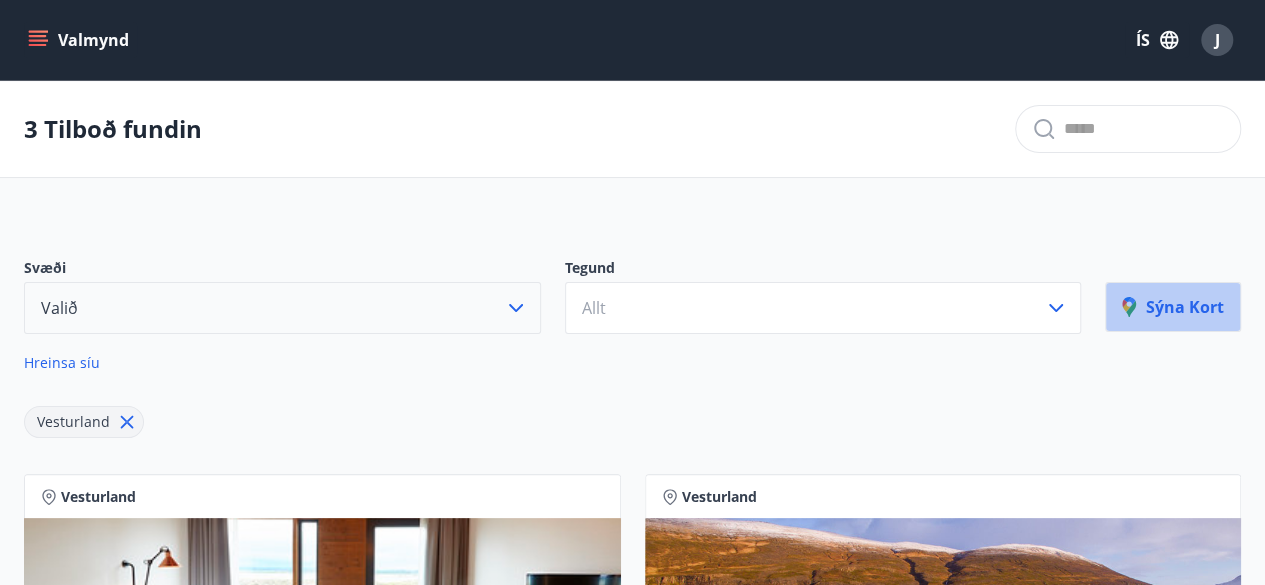 click on "Sýna kort" at bounding box center [1173, 307] 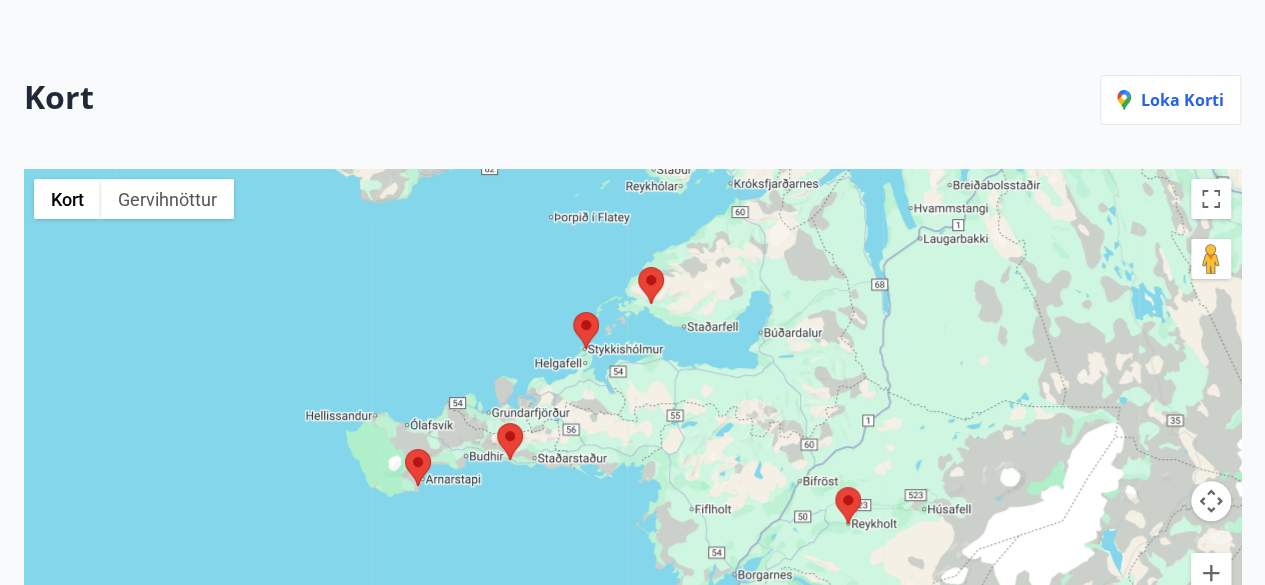 scroll, scrollTop: 208, scrollLeft: 0, axis: vertical 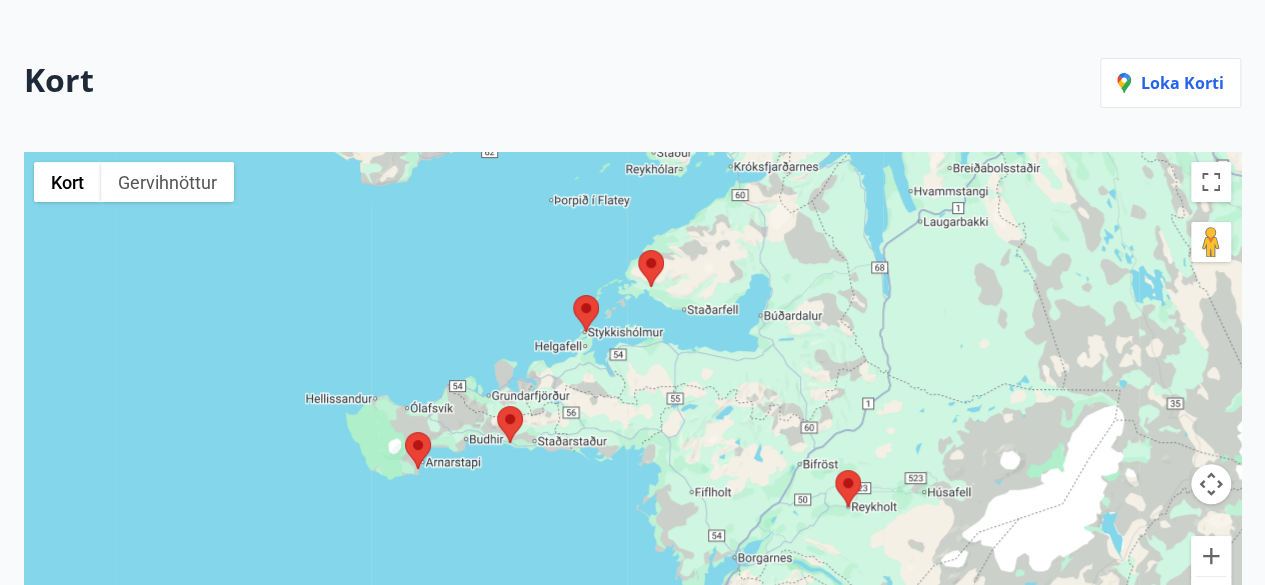 click at bounding box center (497, 406) 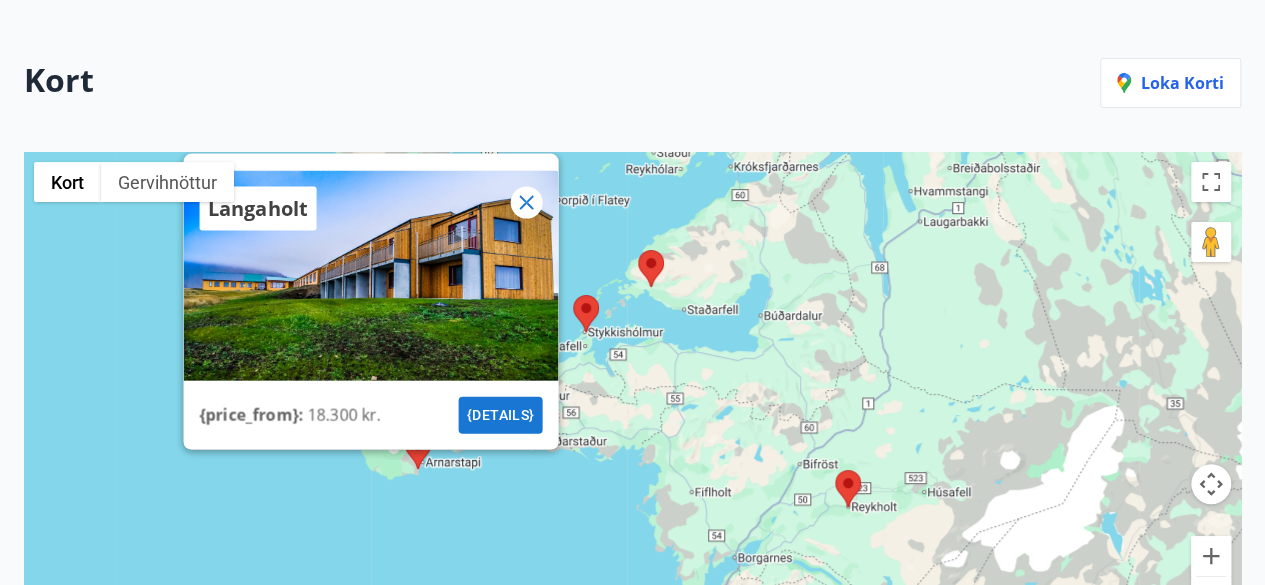 click on "Langaholt {price_from} : 18.300 kr. {details}" at bounding box center [632, 396] 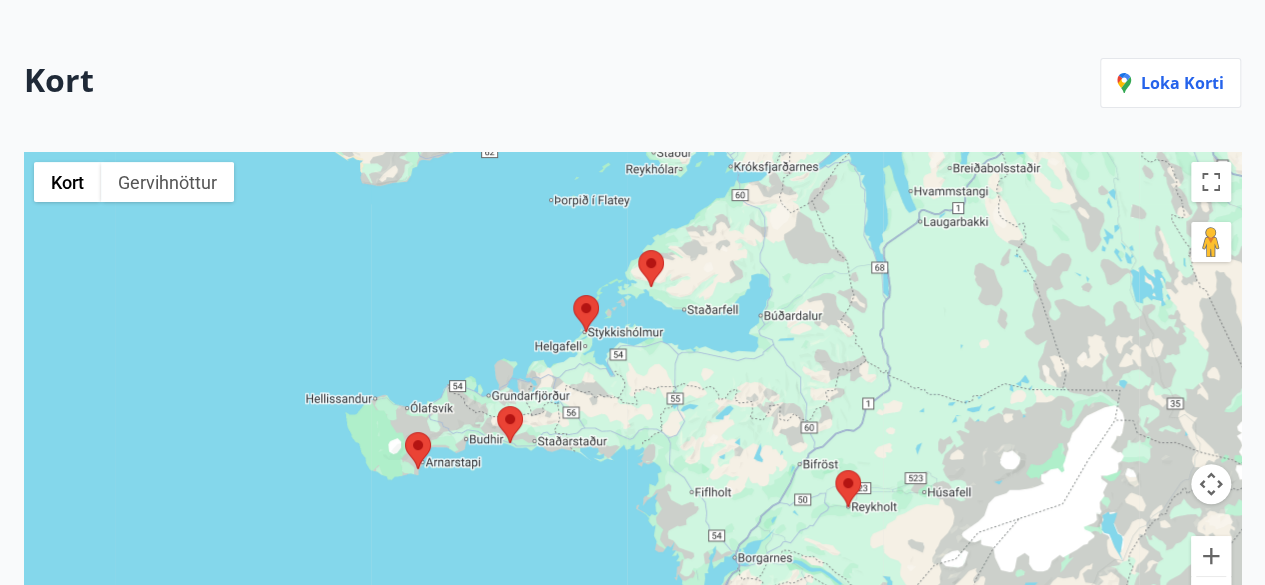 click at bounding box center [405, 432] 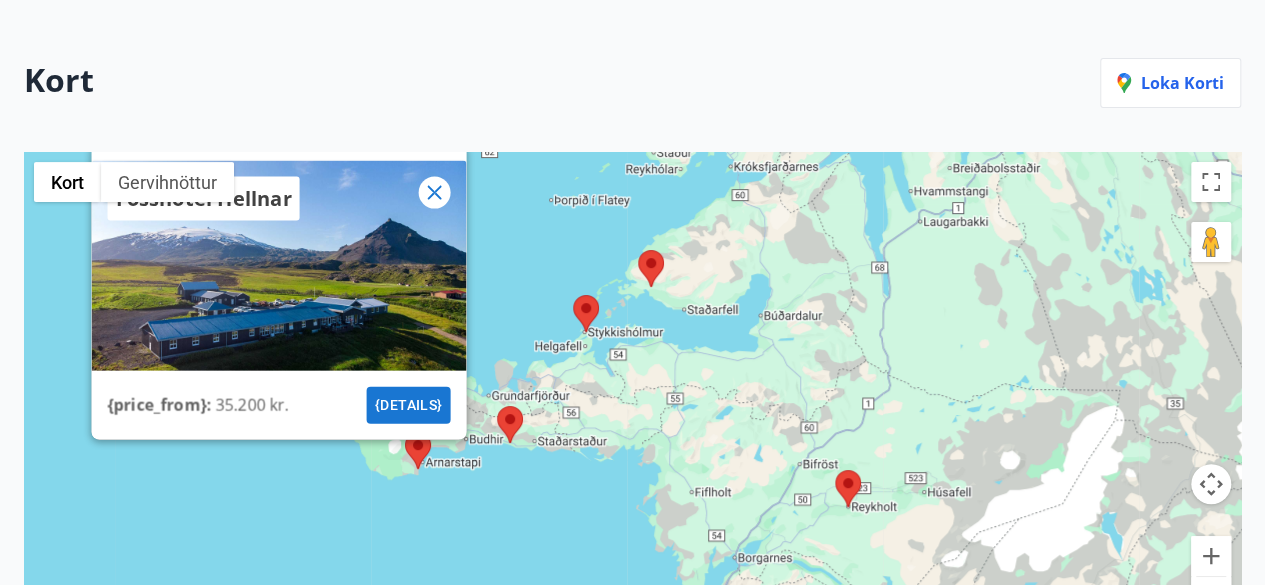 click 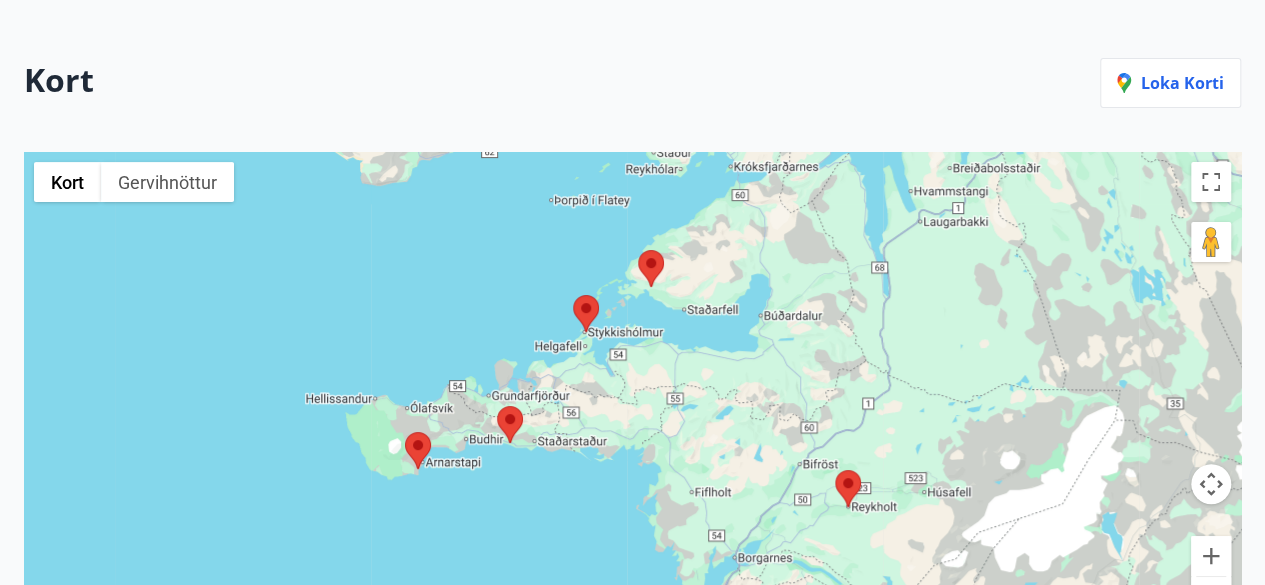 scroll, scrollTop: 0, scrollLeft: 0, axis: both 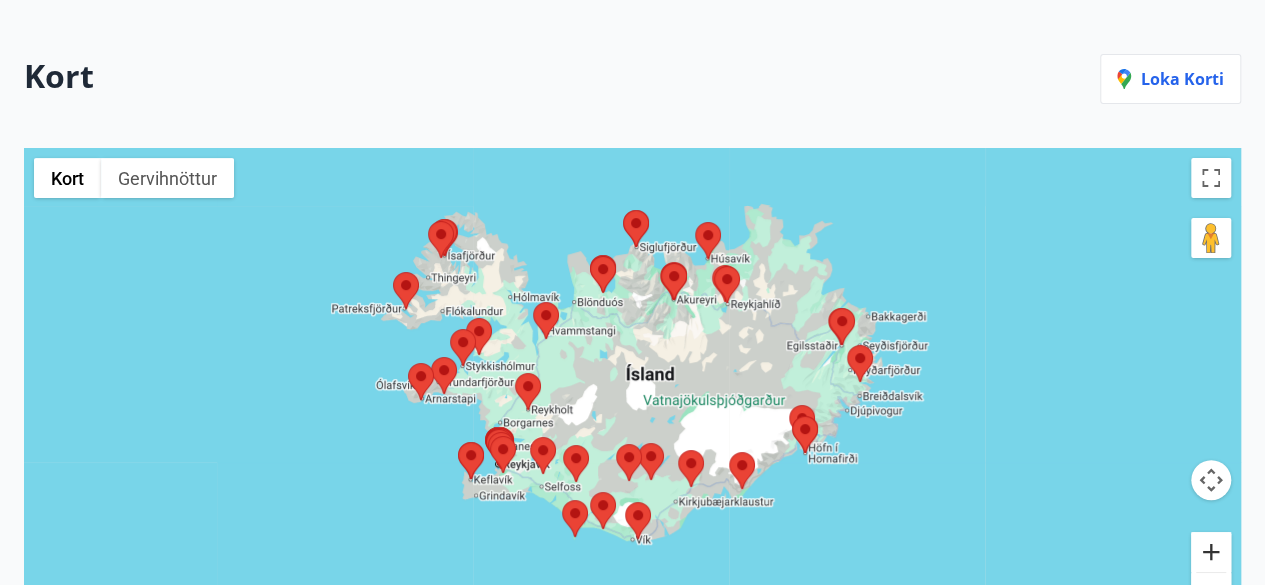click at bounding box center [1211, 552] 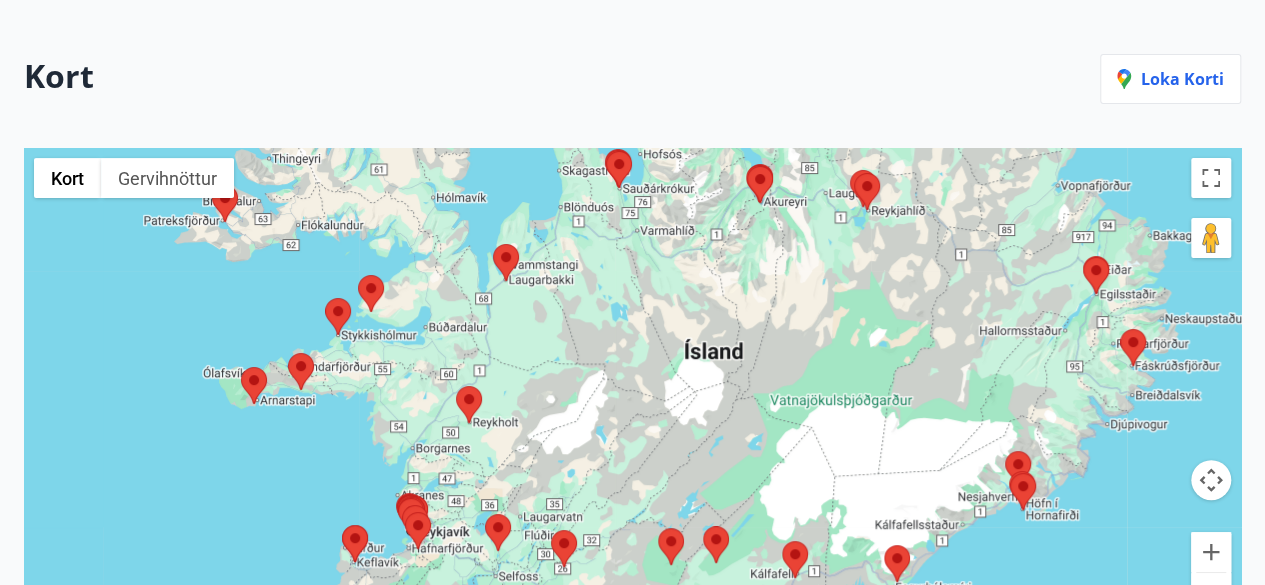 drag, startPoint x: 821, startPoint y: 430, endPoint x: 952, endPoint y: 424, distance: 131.13733 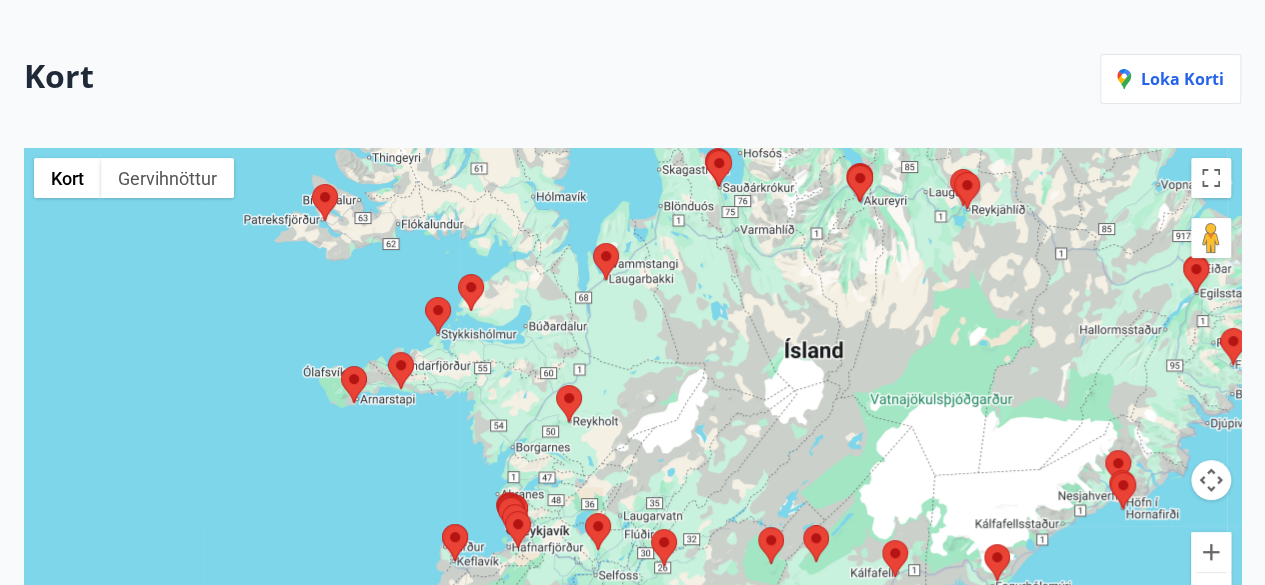 click at bounding box center [388, 352] 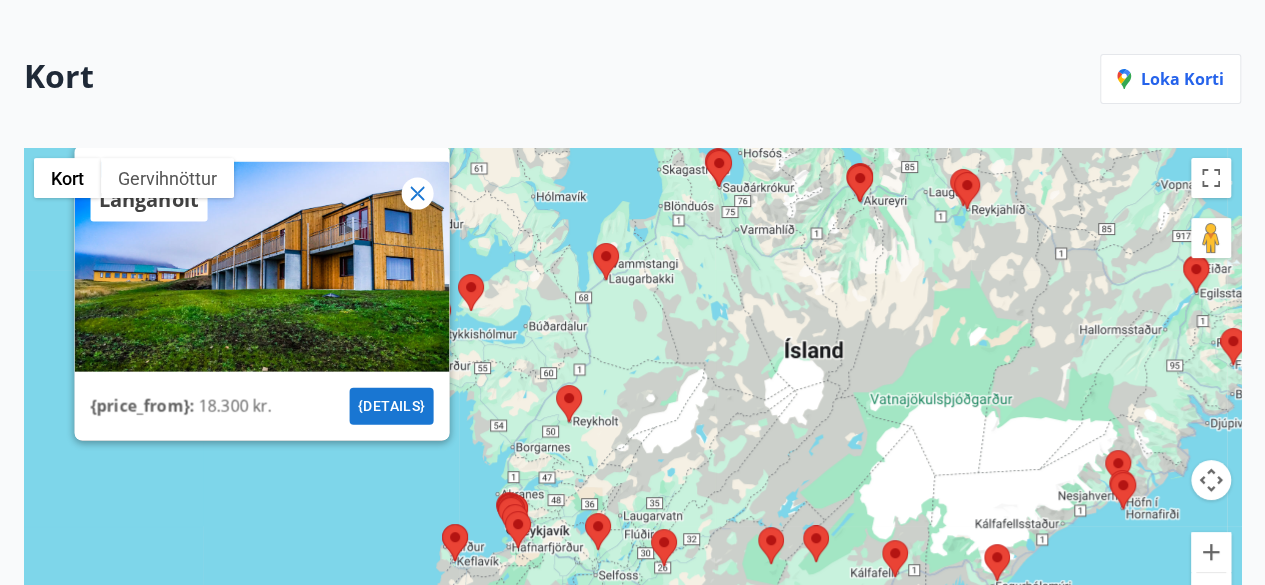 click 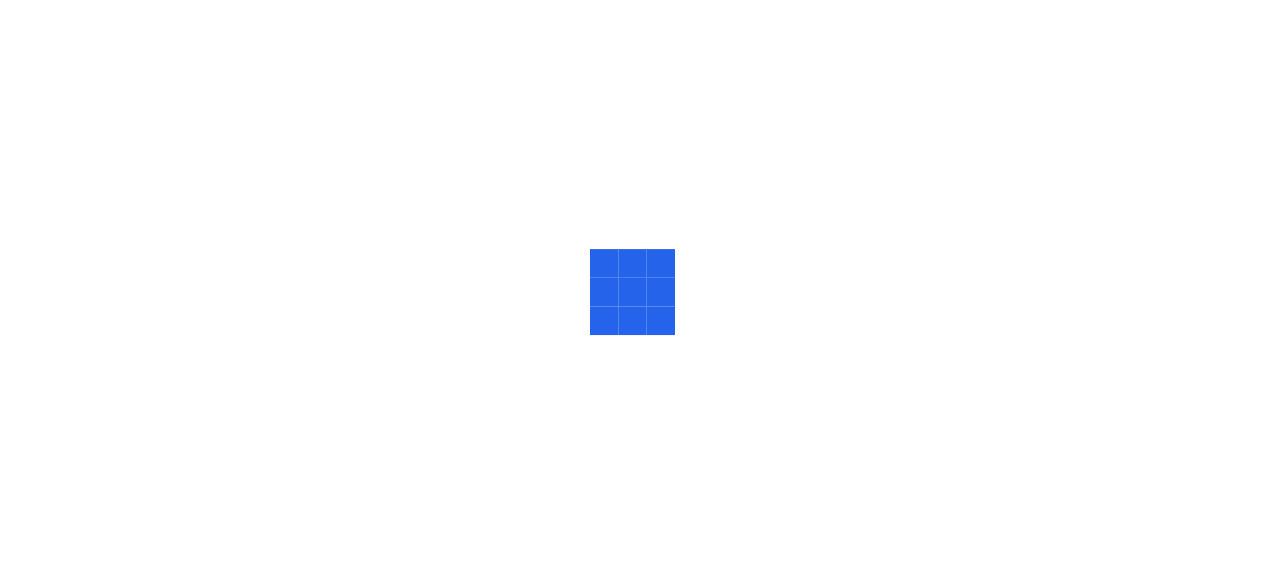 scroll, scrollTop: 0, scrollLeft: 0, axis: both 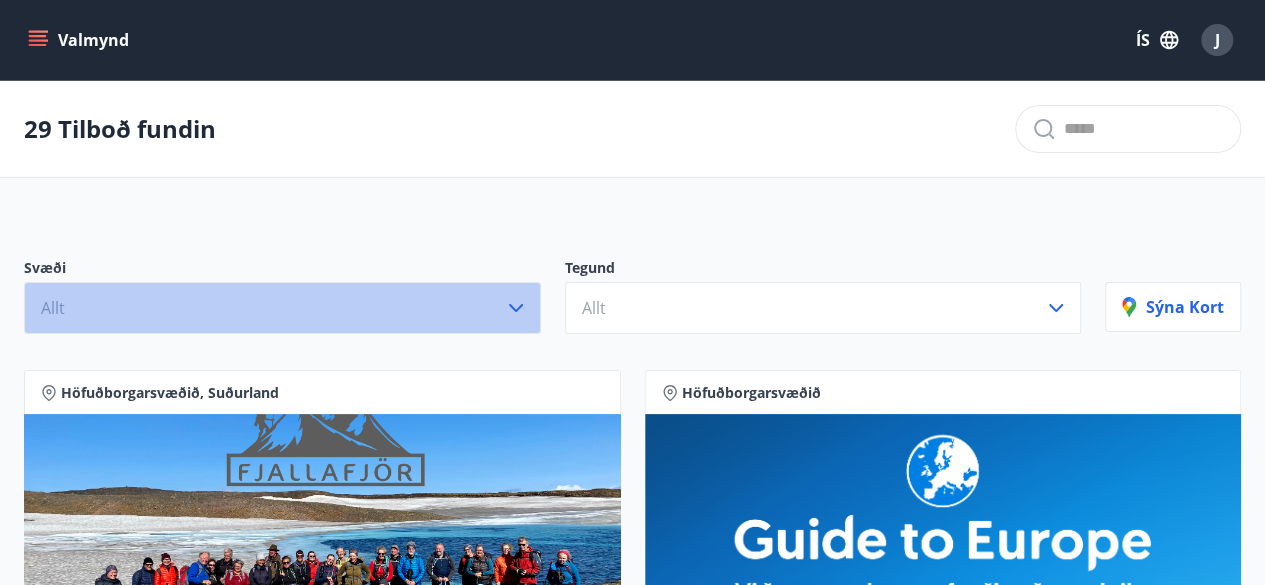 click 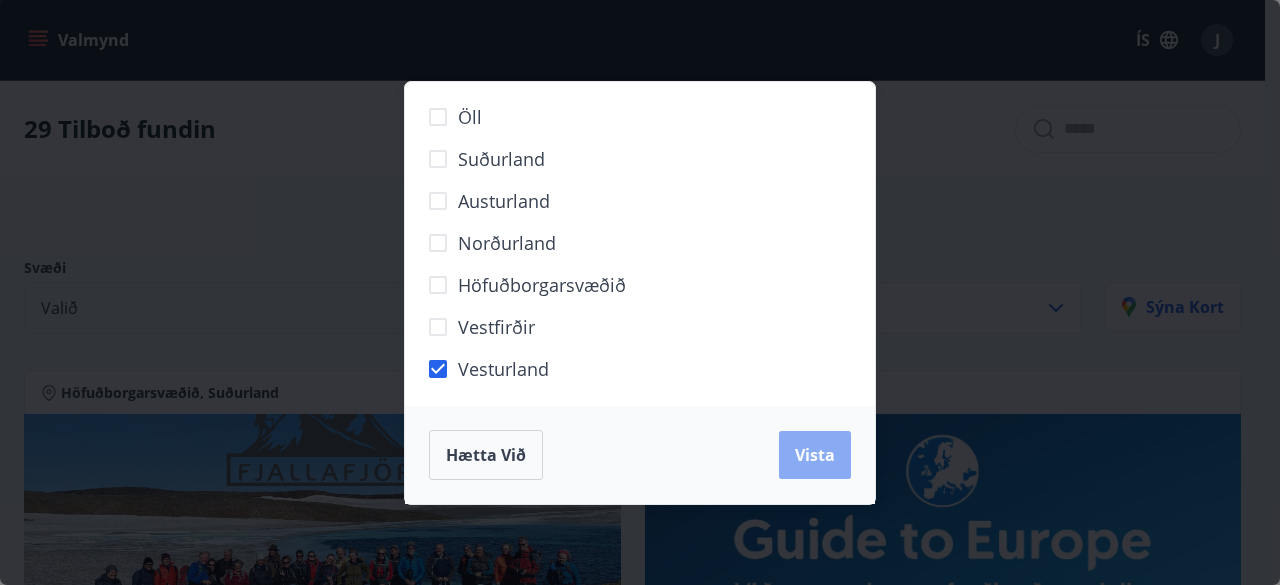 click on "Vista" at bounding box center [815, 455] 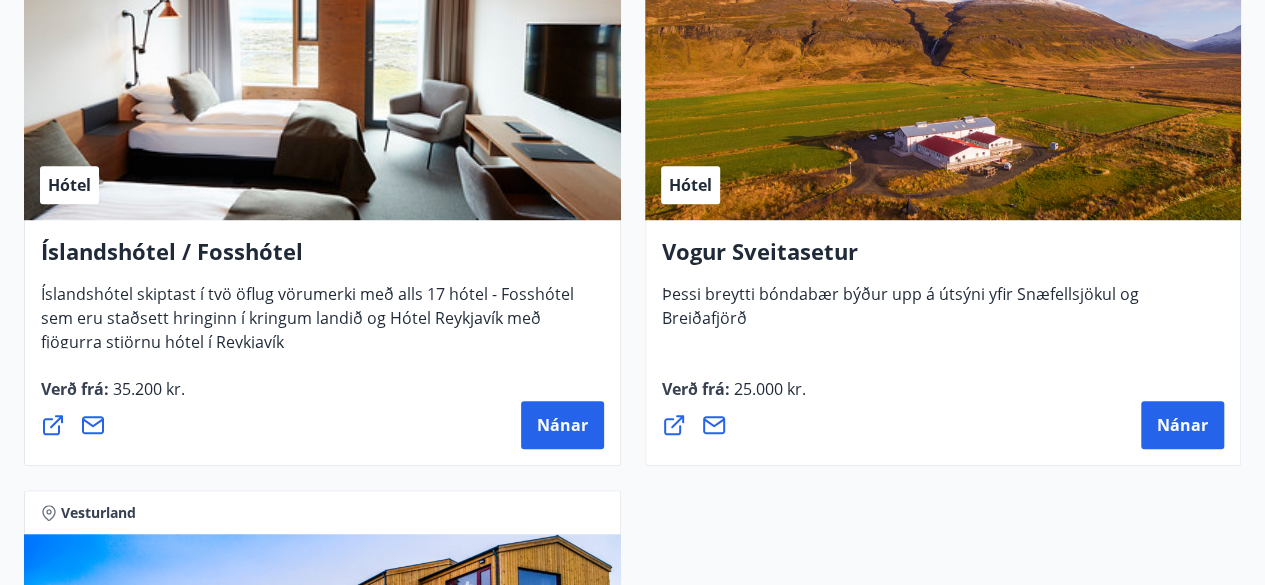 scroll, scrollTop: 541, scrollLeft: 0, axis: vertical 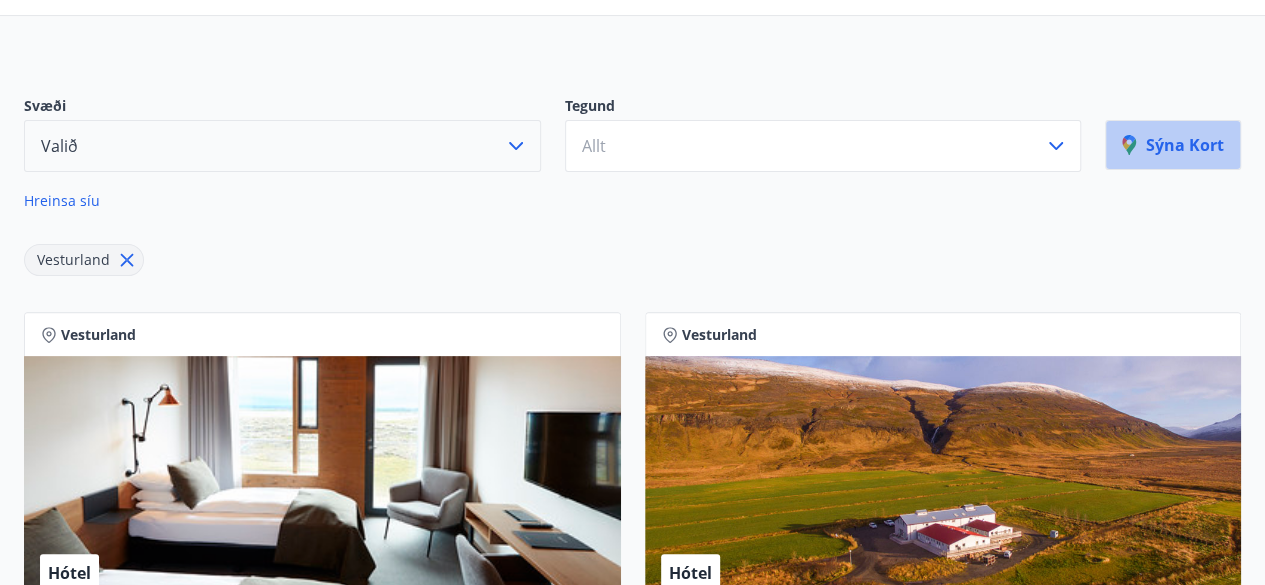 click on "Sýna kort" at bounding box center (1173, 145) 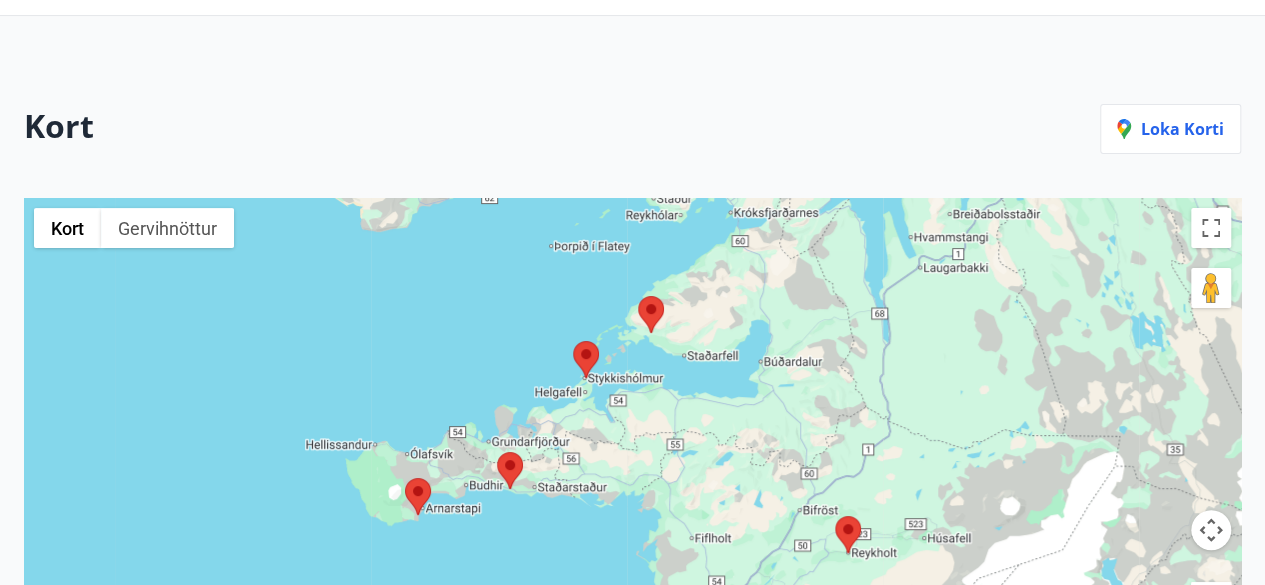 click at bounding box center [638, 296] 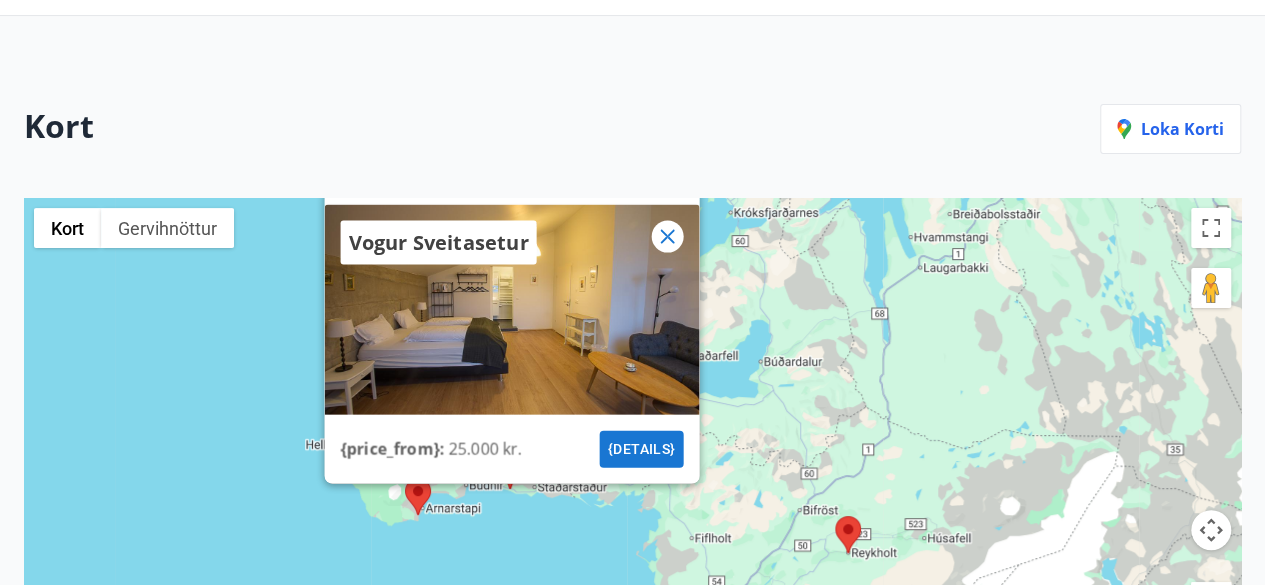 click 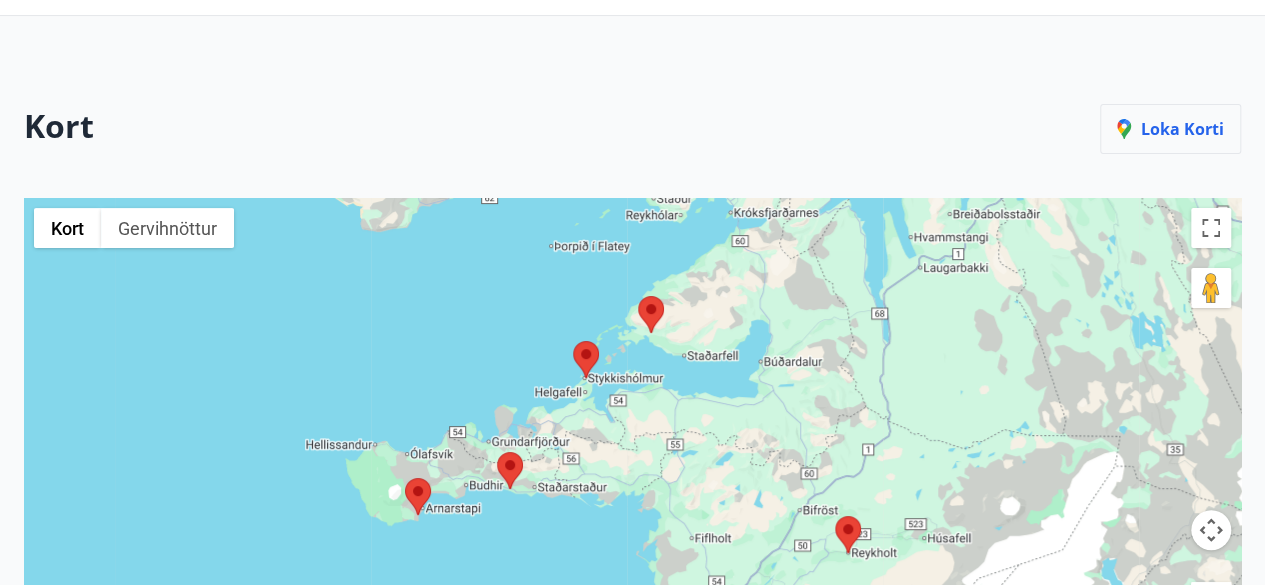 click on "Loka korti" at bounding box center (1170, 129) 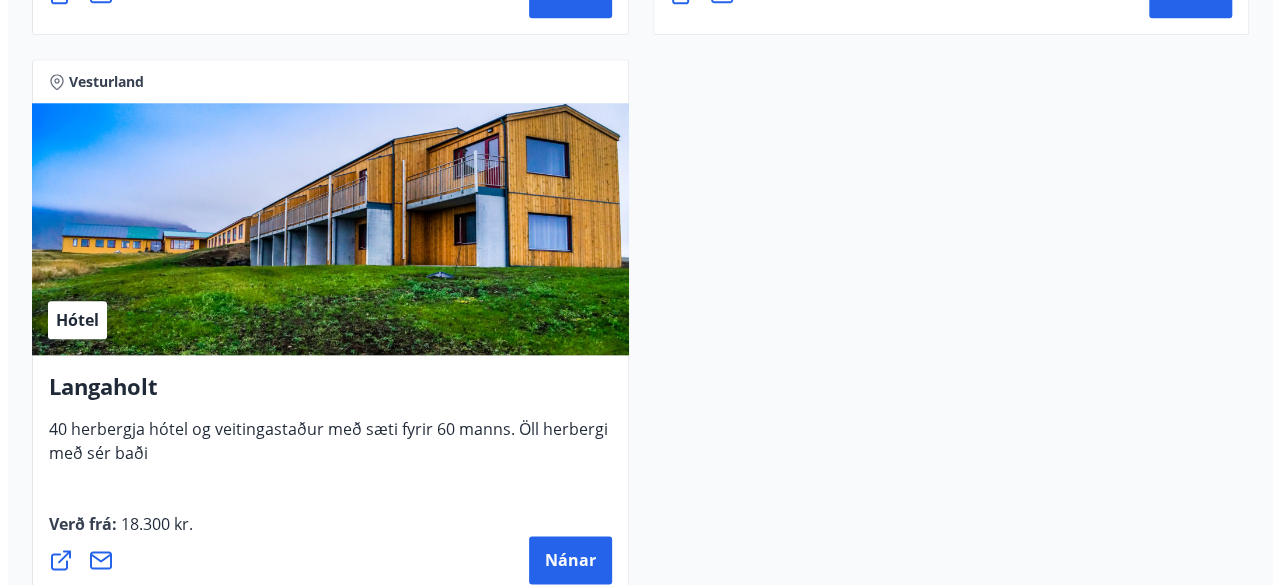 scroll, scrollTop: 983, scrollLeft: 0, axis: vertical 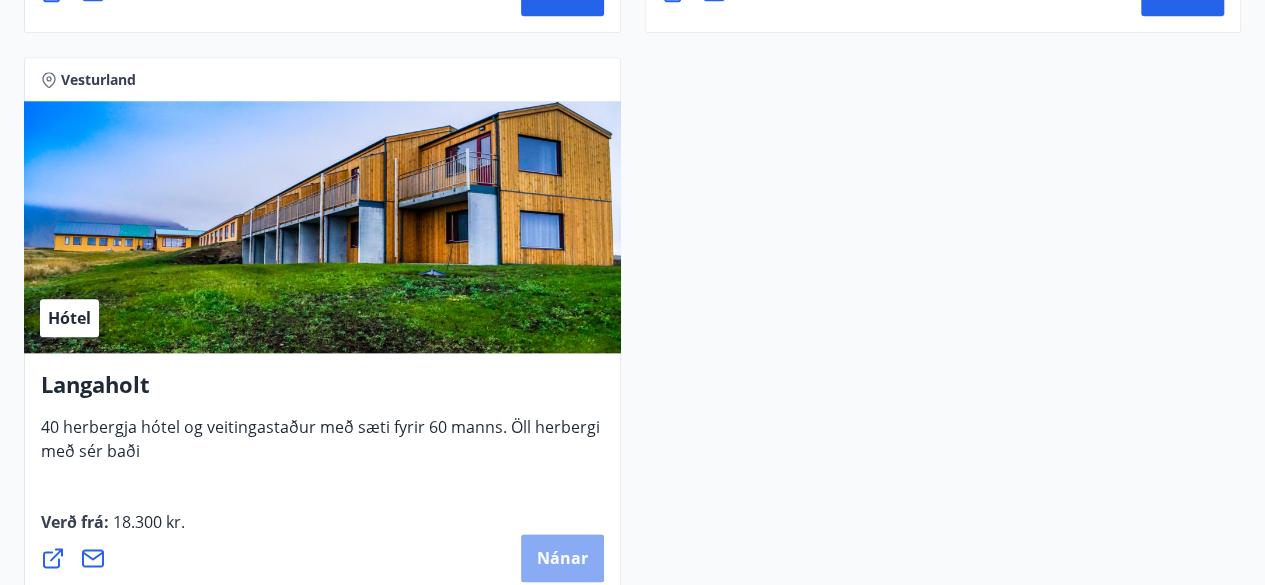 click on "Nánar" at bounding box center (562, 558) 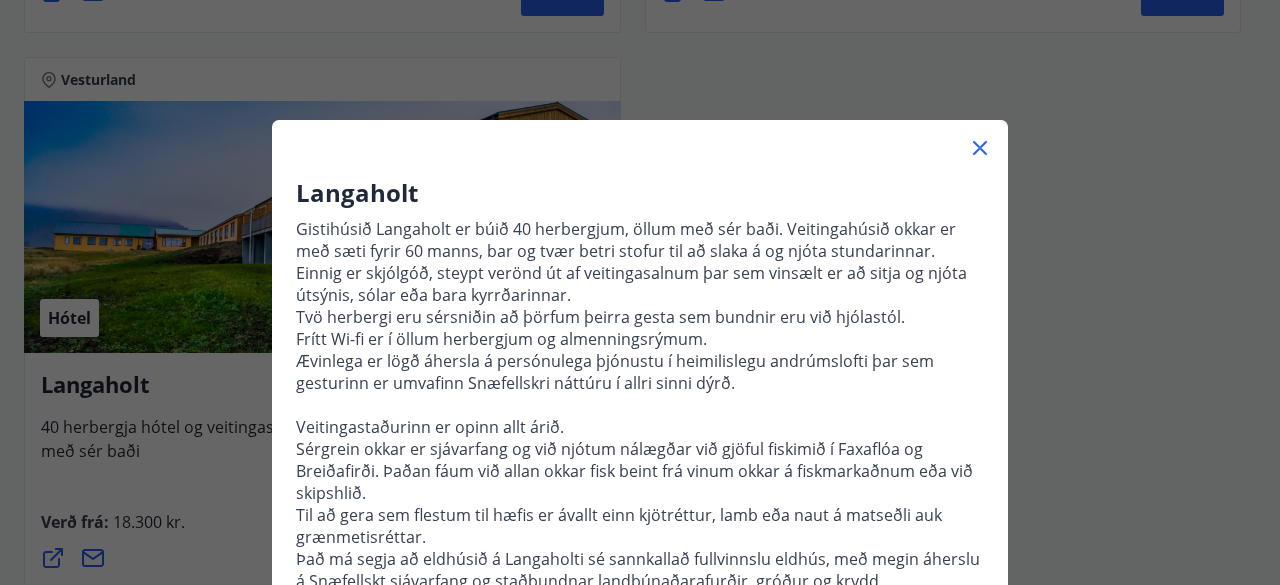 click on "Langaholt Gistihúsið Langaholt er búið 40 herbergjum, öllum með sér baði. Veitingahúsið okkar er með sæti fyrir 60 manns, bar og tvær betri stofur til að slaka á og njóta stundarinnar. Einnig er skjólgóð, steypt verönd út af veitingasalnum þar sem vinsælt er að sitja og njóta útsýnis, sólar eða bara kyrrðarinnar.
Tvö herbergi eru sérsniðin að þörfum þeirra gesta sem bundnir eru við hjólastól.
Frítt Wi-fi er í öllum herbergjum og almenningsrýmum.
Ævinlega er lögð áhersla á persónulega þjónustu í heimilislegu andrúmslofti þar sem gesturinn er umvafinn Snæfellskri náttúru í allri sinni dýrð.
Veitingastaðurinn er opinn allt árið.
Sérgrein okkar er sjávarfang og við njótum nálægðar við gjöful fiskimið í Faxaflóa og Breiðafirði. Þaðan fáum við allan okkar fisk beint frá vinum okkar á fiskmarkaðnum eða við skipshlið.
Gildistími Sumar 2025 : 01.05.2025 - 30.09.2025 Vetur 2025-2026 : 01.10.2025 - 30.04.2026" at bounding box center (640, 474) 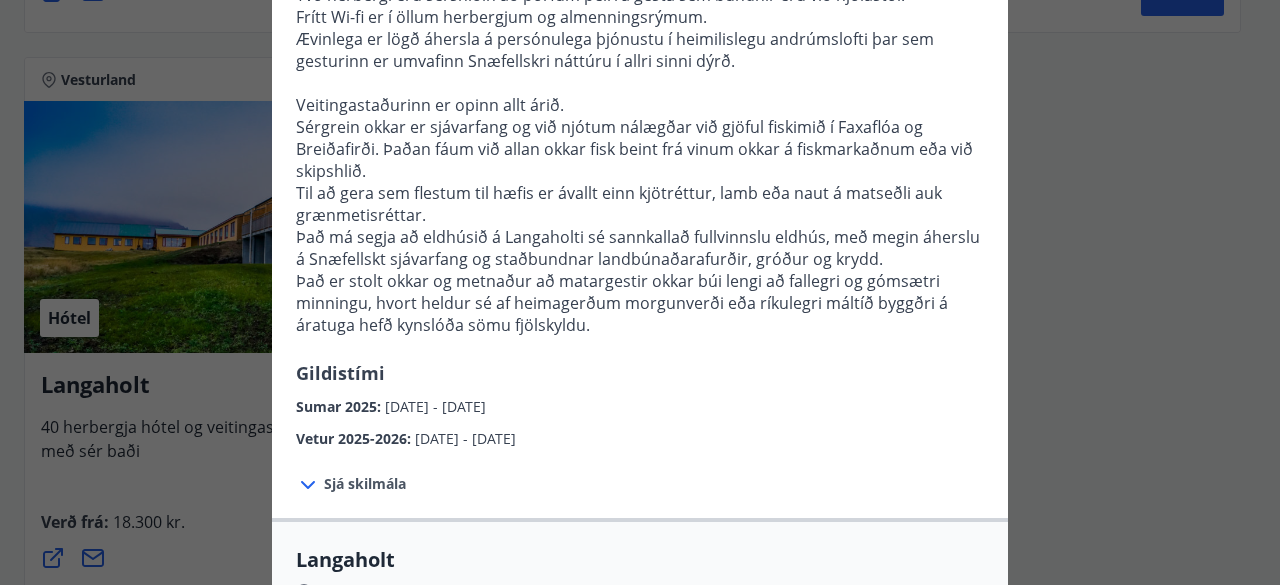 scroll, scrollTop: 320, scrollLeft: 0, axis: vertical 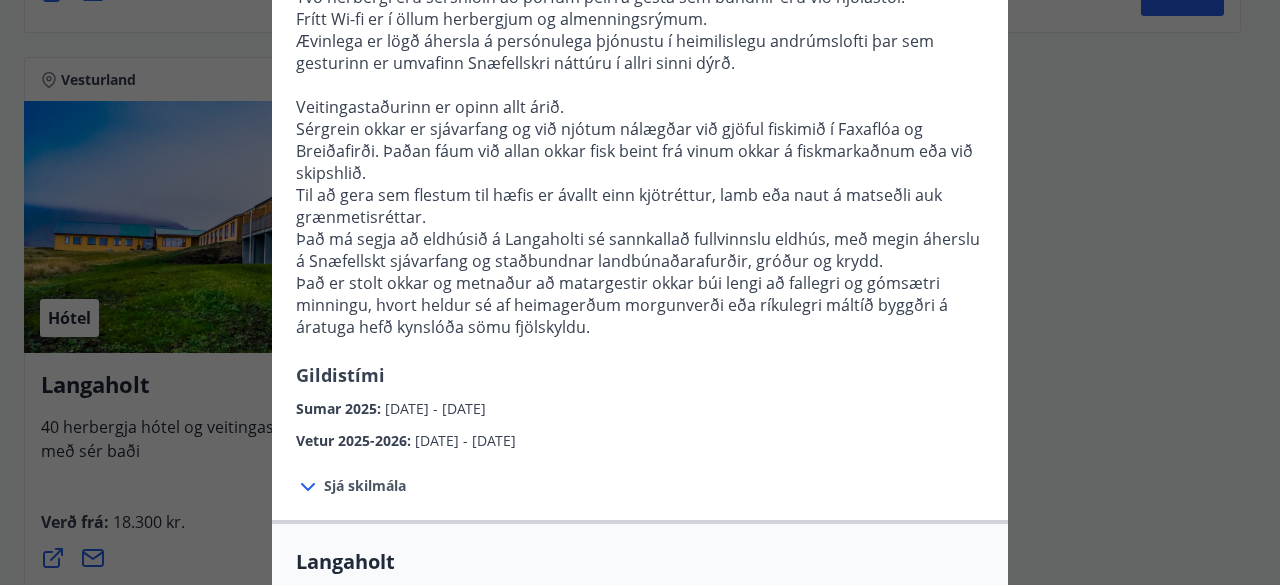 click 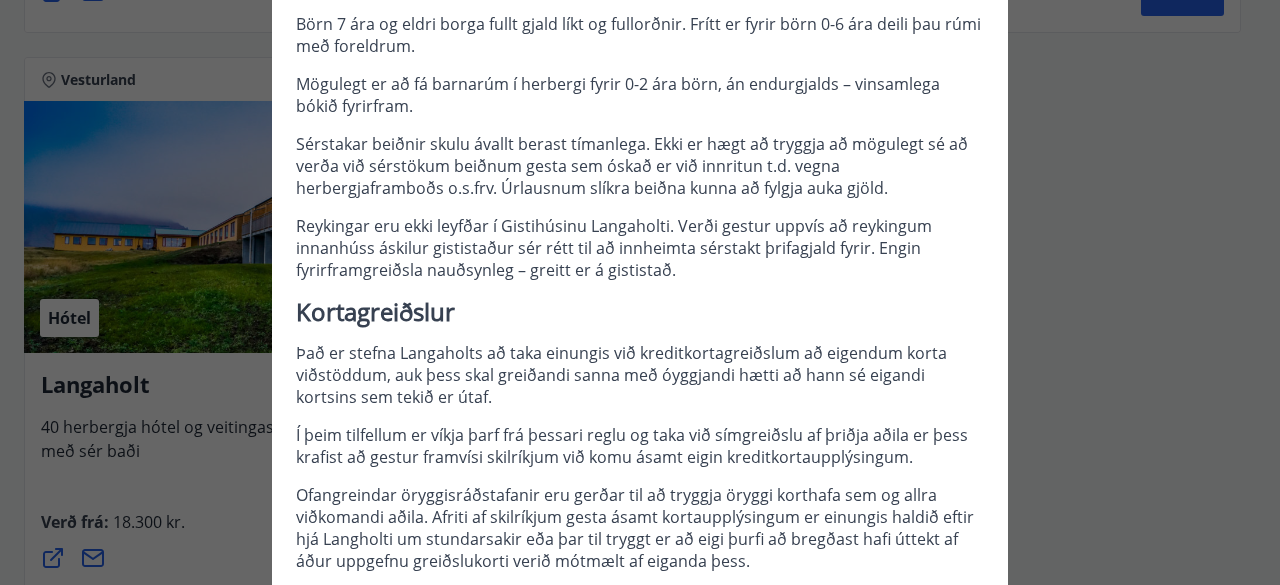 scroll, scrollTop: 1176, scrollLeft: 0, axis: vertical 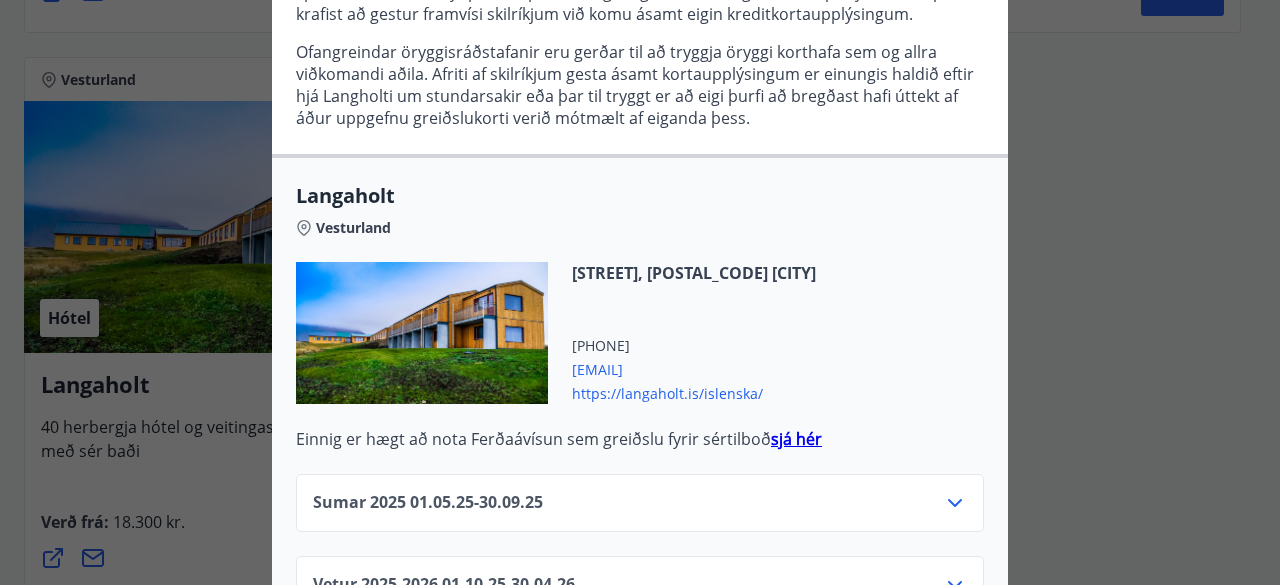 click on "langaholt@langaholt.is" at bounding box center [694, 368] 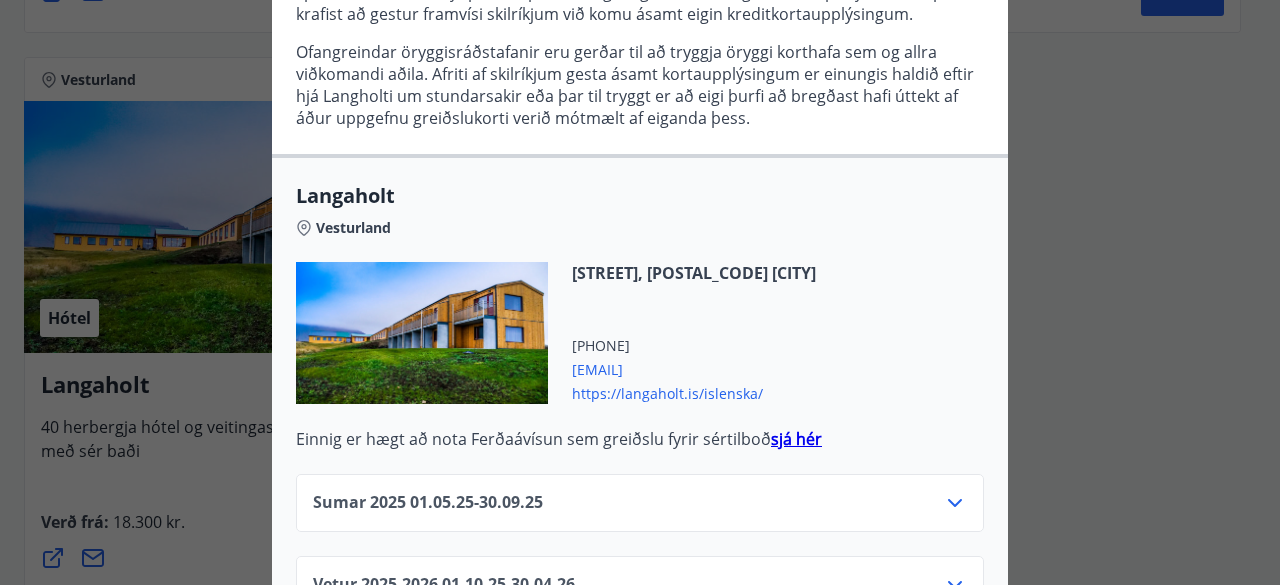 click on "Langaholt Vesturland Görðum Staðarsveit, 356 Snæfellsbæ +354 4356789 langaholt@langaholt.is https://langaholt.is/islenska/ Einnig er hægt að nota Ferðaávísun sem greiðslu fyrir sértilboð  sjá hér" at bounding box center [640, 316] 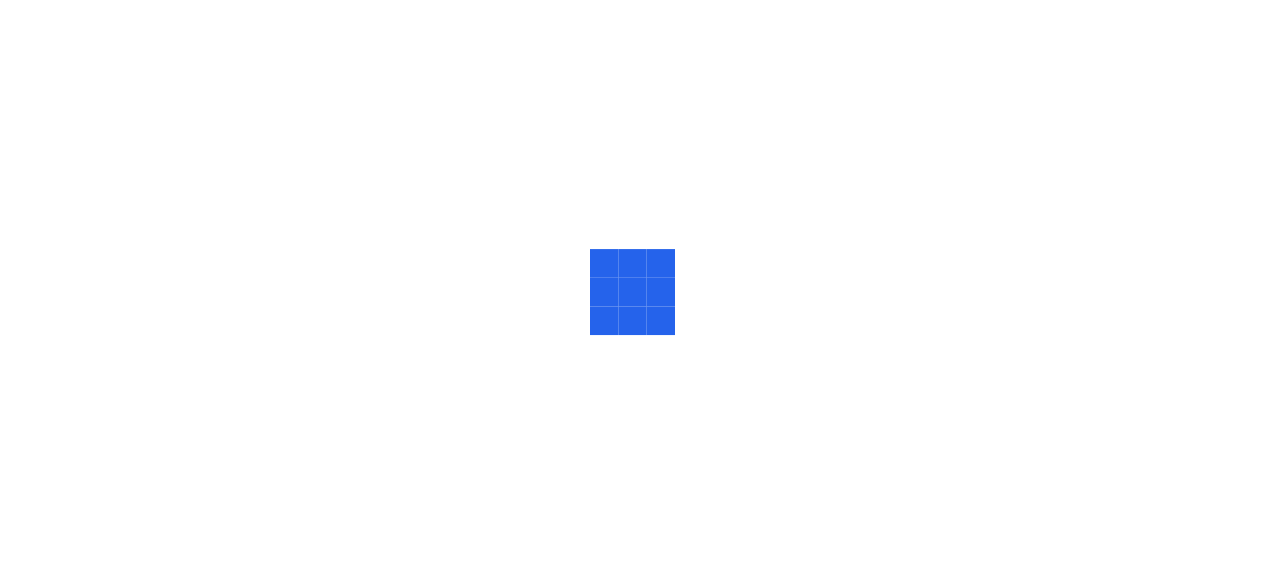 scroll, scrollTop: 0, scrollLeft: 0, axis: both 